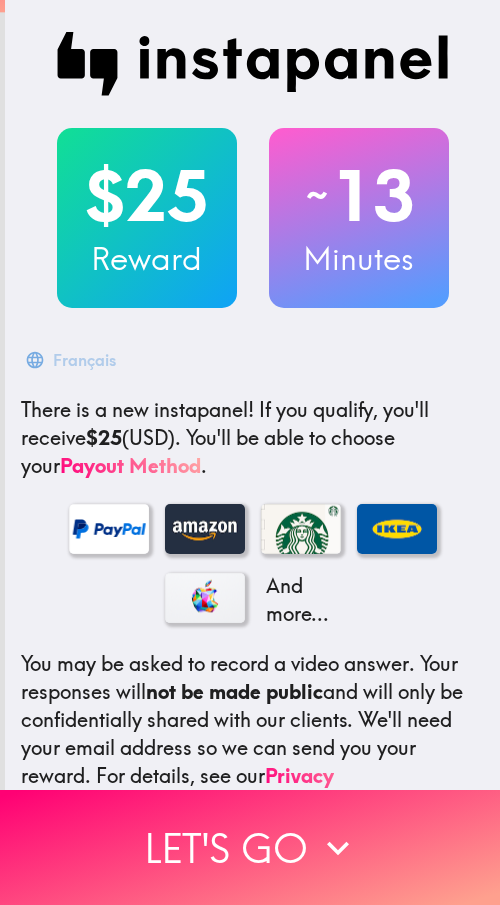 scroll, scrollTop: 0, scrollLeft: 0, axis: both 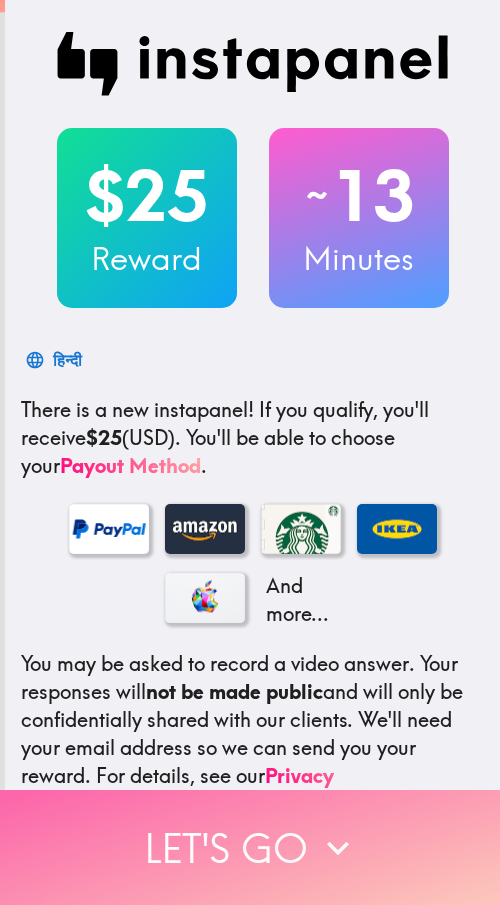 click on "Let's go" at bounding box center [250, 847] 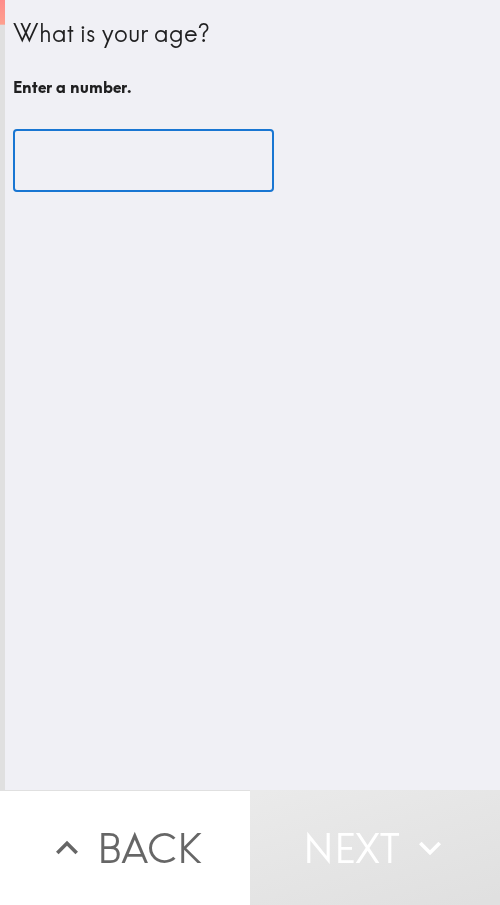 click at bounding box center [143, 161] 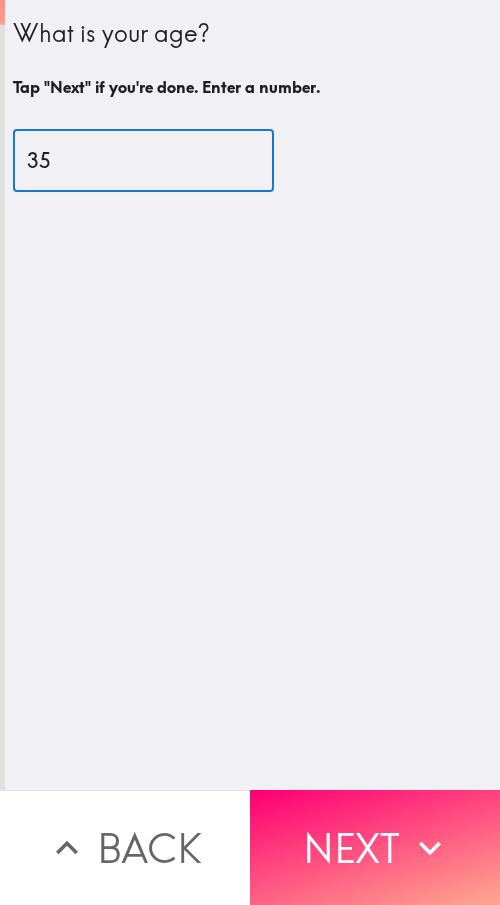 type on "35" 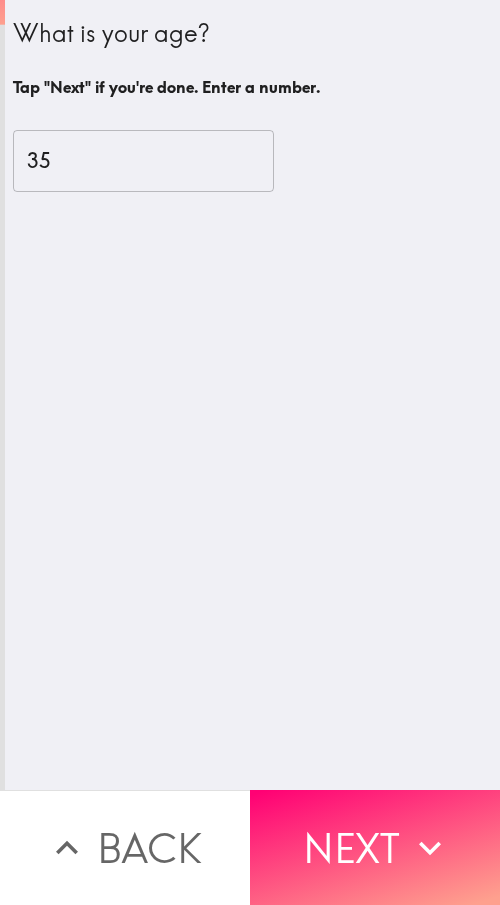 click on "Next" at bounding box center [375, 847] 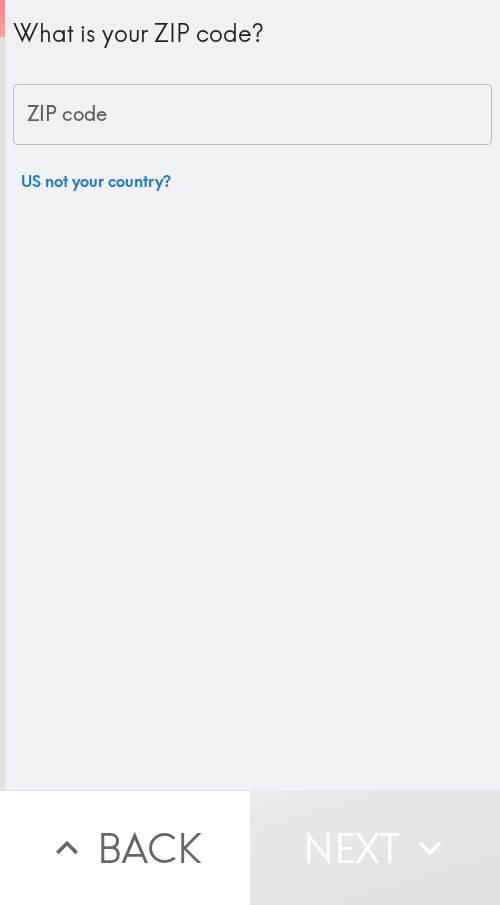 click on "ZIP code" at bounding box center (252, 115) 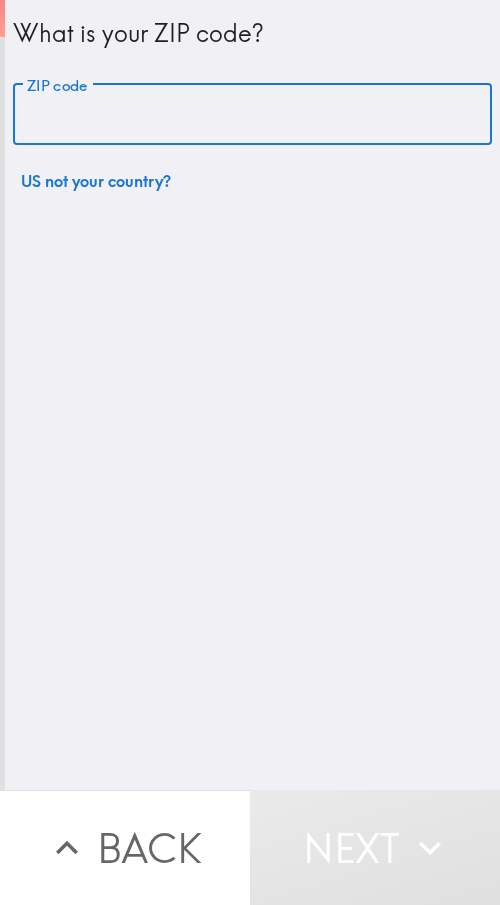 paste on "97501" 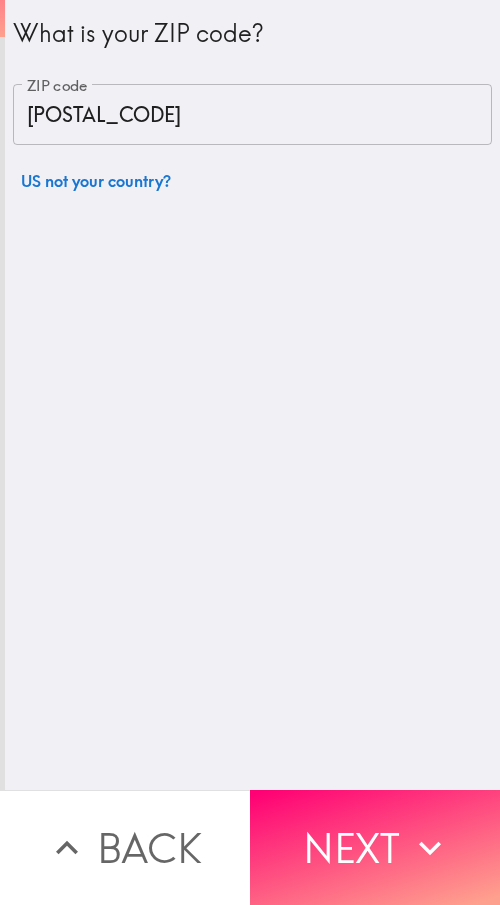 click on "97501" at bounding box center [252, 115] 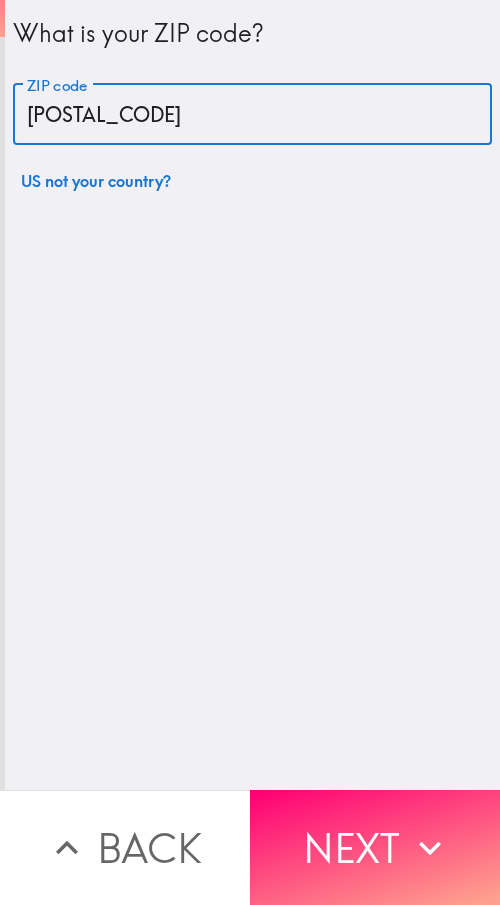 type on "97501" 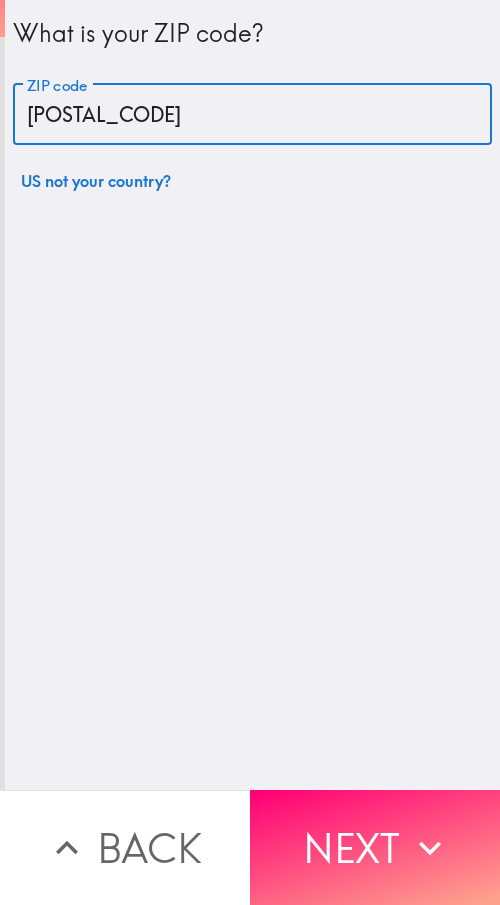 drag, startPoint x: 96, startPoint y: 103, endPoint x: -35, endPoint y: 114, distance: 131.46101 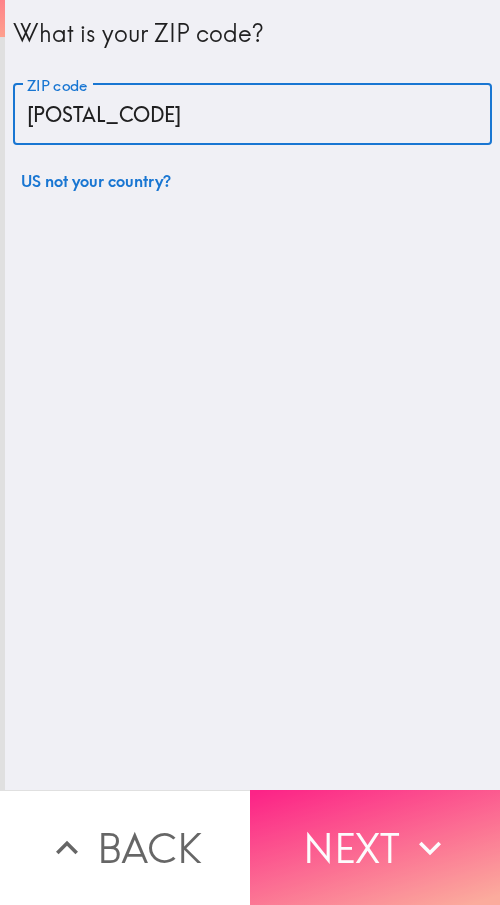 click on "Next" at bounding box center (375, 847) 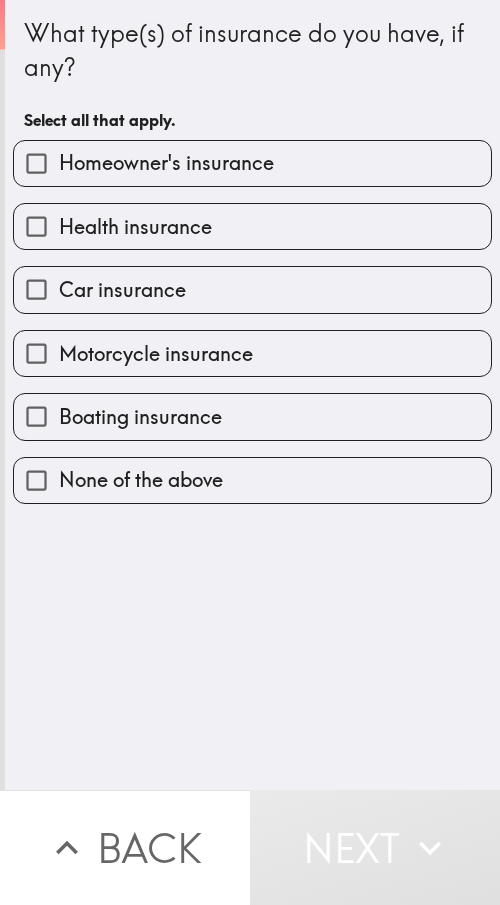 click on "What type(s) of insurance do you have, if any? Select all that apply." at bounding box center (252, 78) 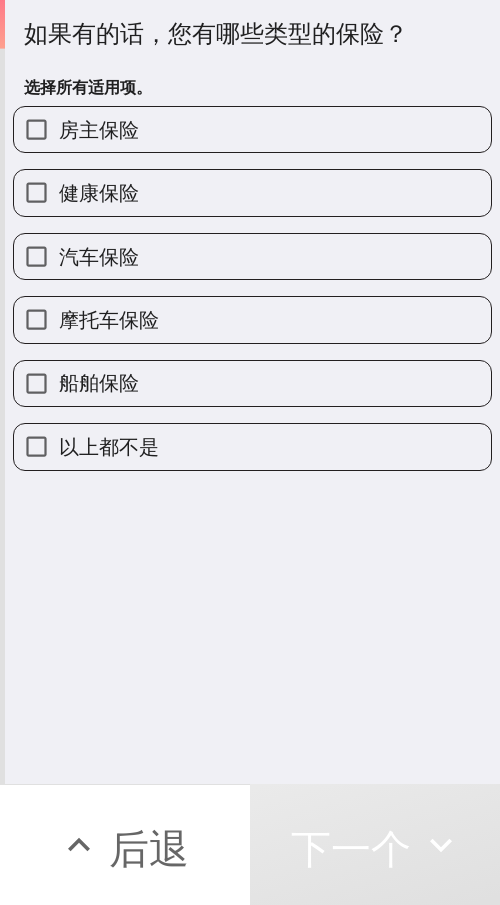 drag, startPoint x: 185, startPoint y: 204, endPoint x: 459, endPoint y: 204, distance: 274 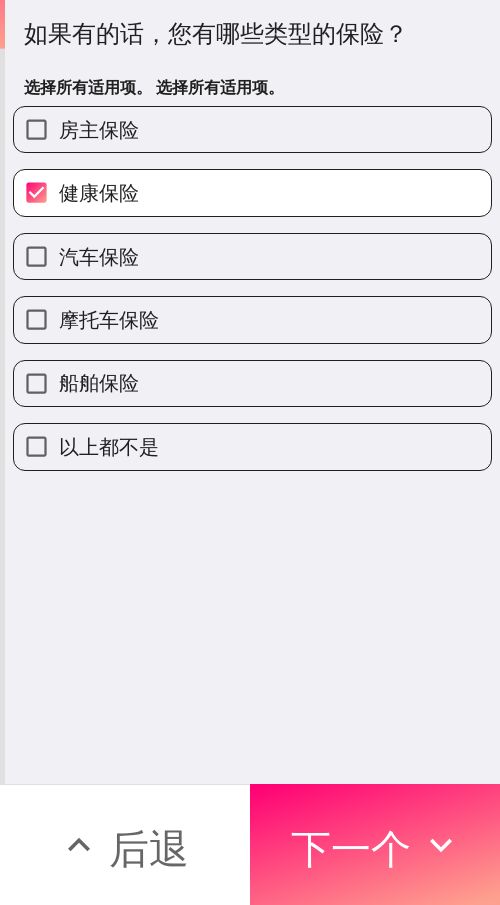 click on "下一个" at bounding box center [351, 845] 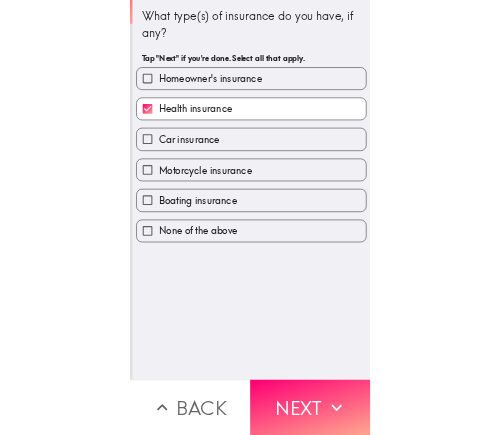 scroll, scrollTop: 0, scrollLeft: 0, axis: both 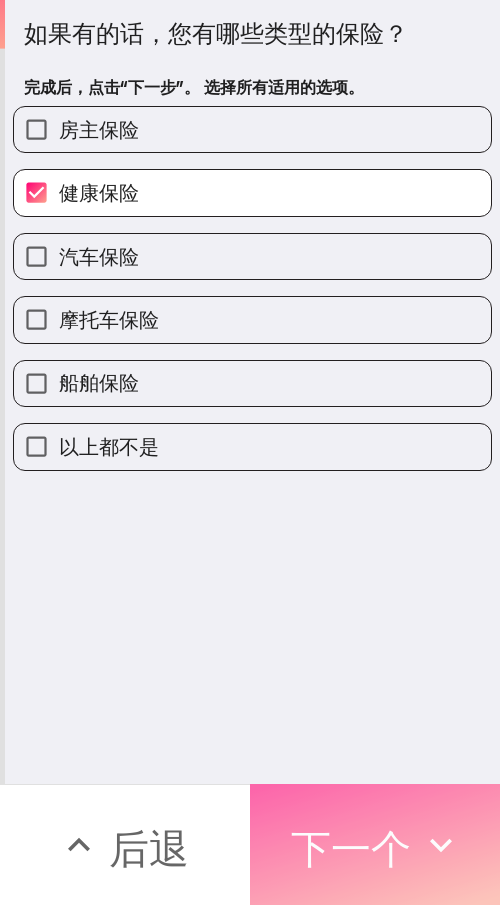 click on "下一个" at bounding box center [351, 848] 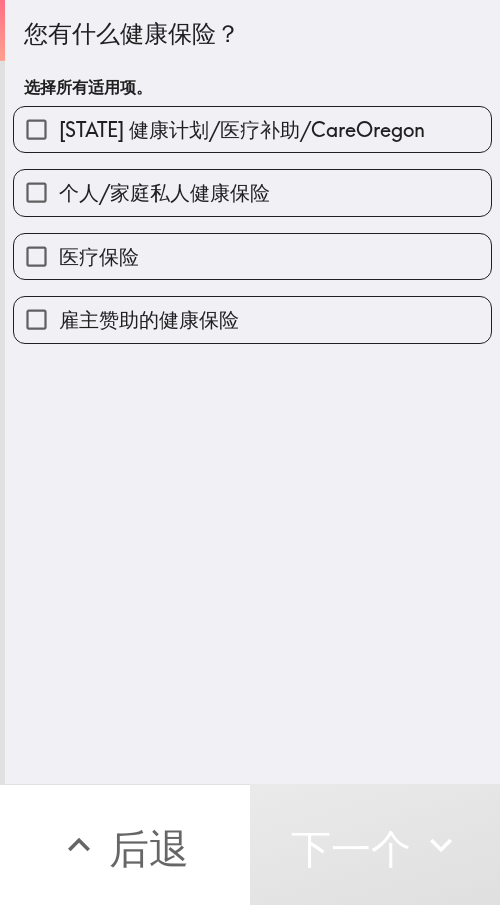 click on "[STATE] 健康计划/医疗补助/CareOregon" at bounding box center [242, 130] 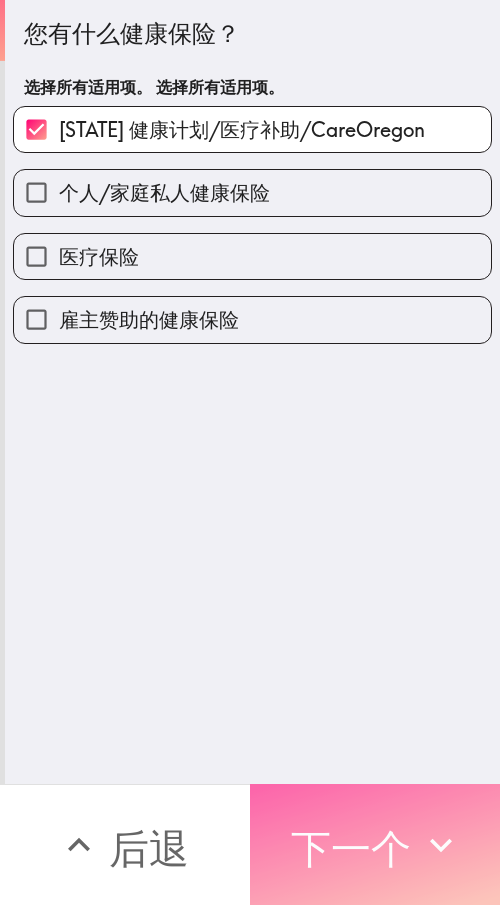 click on "下一个" at bounding box center (351, 845) 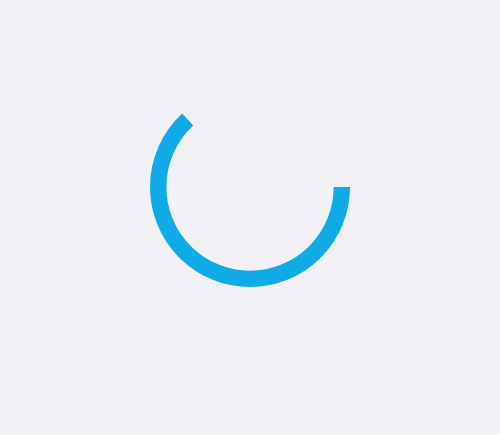 scroll, scrollTop: 0, scrollLeft: 0, axis: both 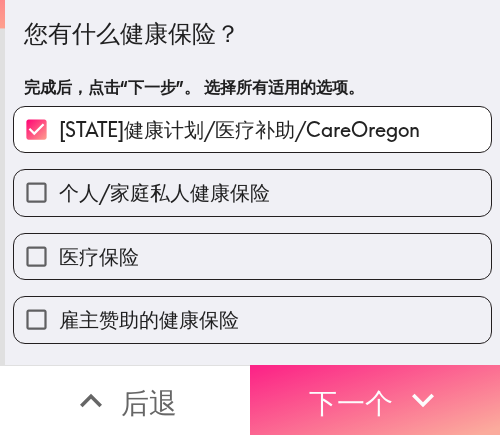 drag, startPoint x: 387, startPoint y: 373, endPoint x: 482, endPoint y: 373, distance: 95 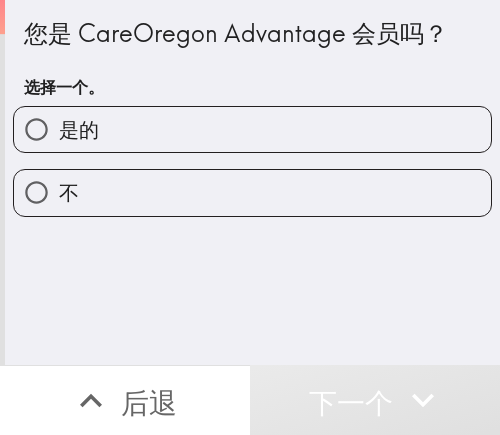 click on "是的" at bounding box center [252, 129] 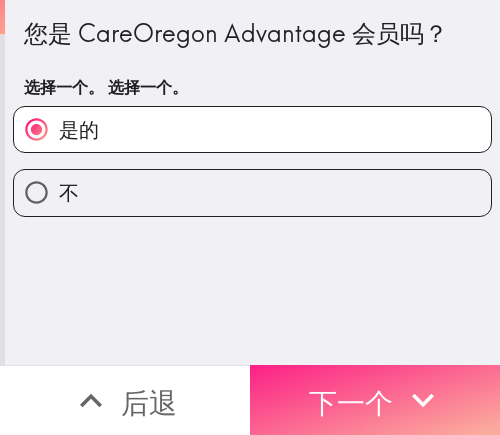click on "下一个" at bounding box center (351, 402) 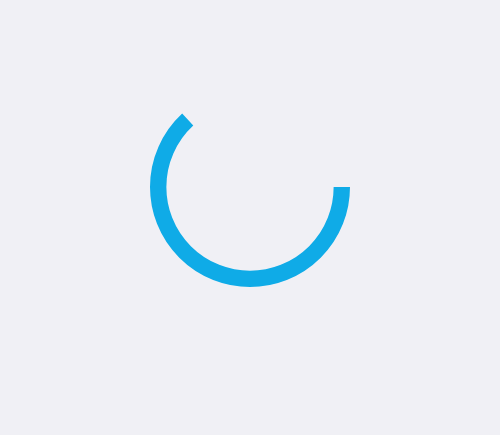 scroll, scrollTop: 0, scrollLeft: 0, axis: both 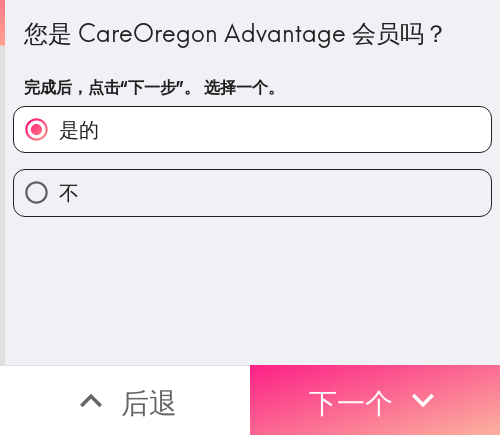 click on "下一个" at bounding box center [351, 402] 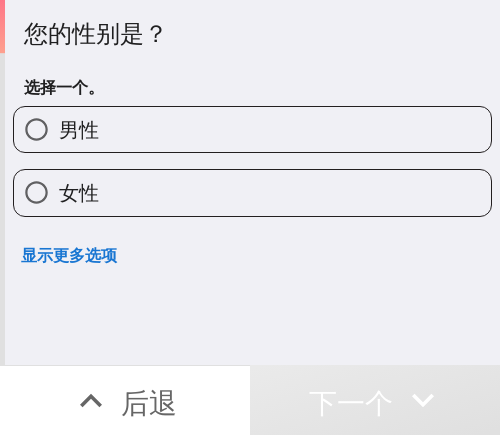 click on "女性" at bounding box center (252, 192) 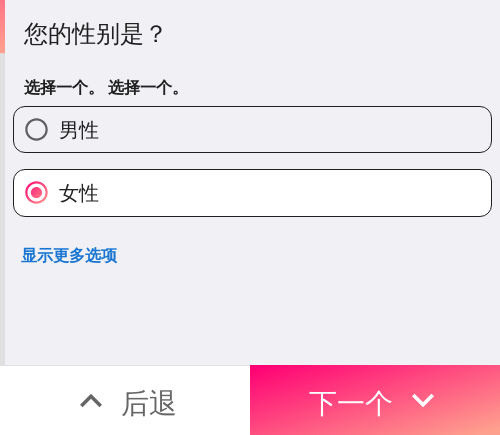 drag, startPoint x: 323, startPoint y: 376, endPoint x: 490, endPoint y: 349, distance: 169.16855 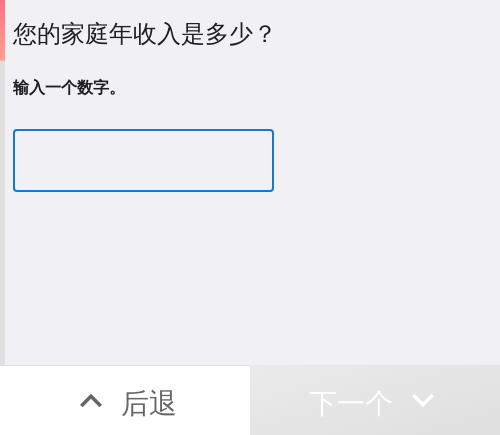 click at bounding box center [143, 161] 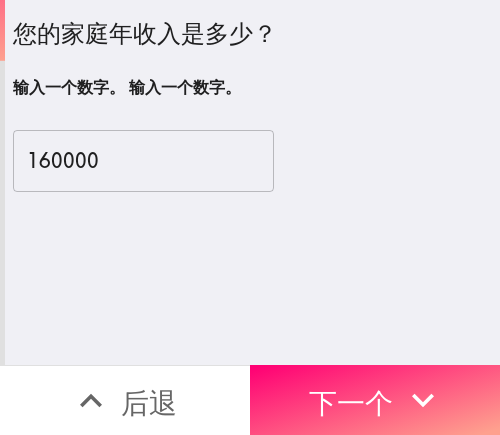 drag, startPoint x: 115, startPoint y: 157, endPoint x: -95, endPoint y: 178, distance: 211.0474 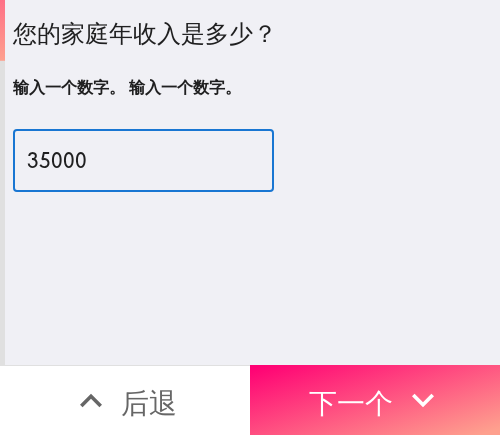 type on "35000" 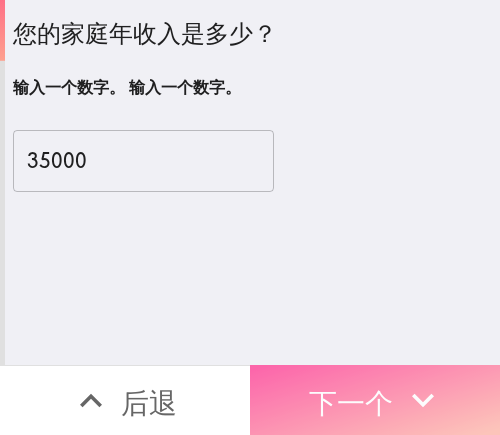 click on "下一个" at bounding box center (351, 402) 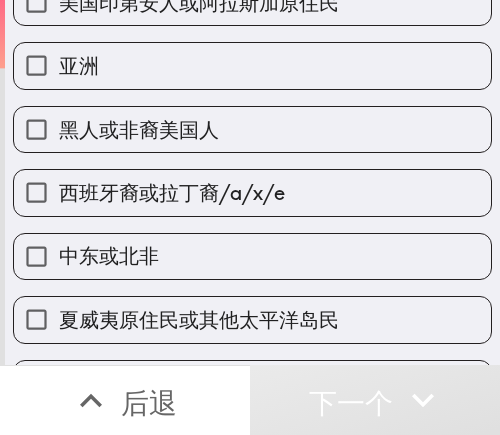 scroll, scrollTop: 100, scrollLeft: 0, axis: vertical 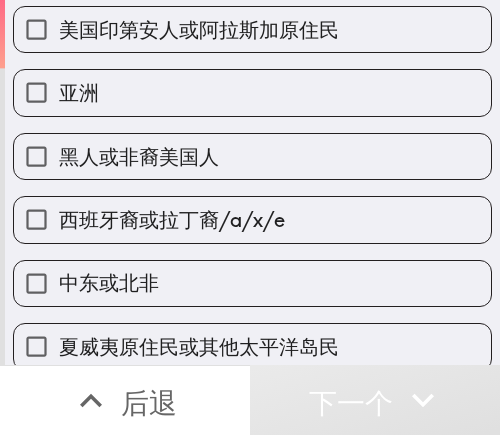 click on "西班牙裔或拉丁裔/a/x/e" at bounding box center [252, 219] 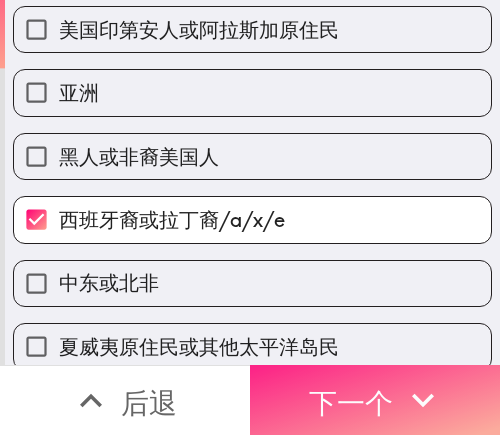 click on "下一个" at bounding box center (375, 400) 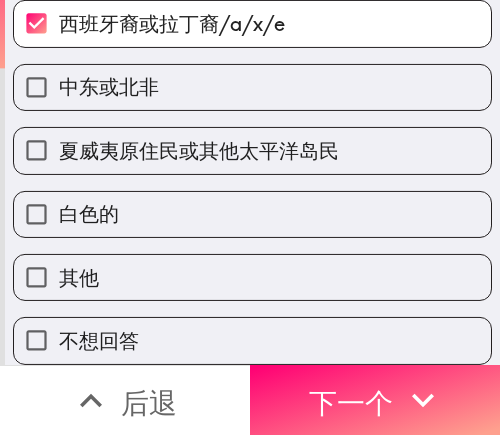 scroll, scrollTop: 0, scrollLeft: 0, axis: both 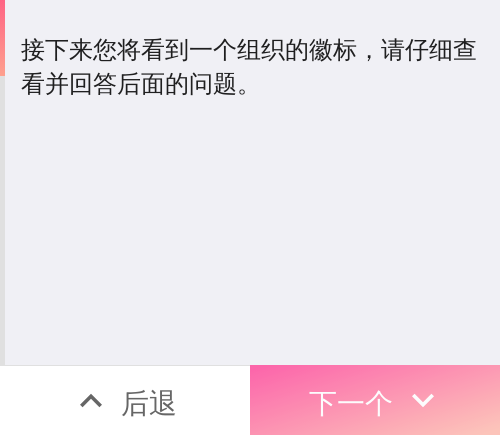 click on "下一个" at bounding box center [351, 402] 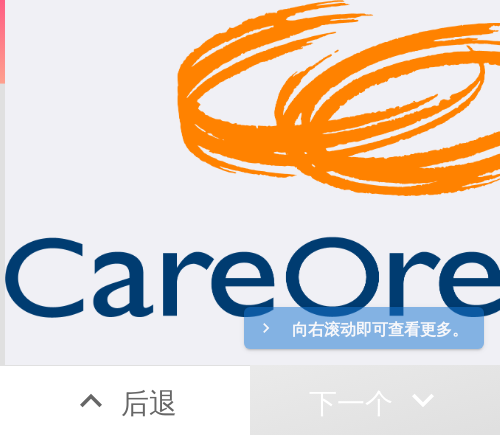 scroll, scrollTop: 17, scrollLeft: 0, axis: vertical 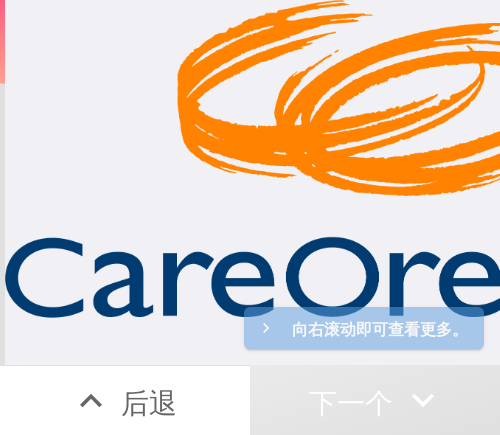 drag, startPoint x: 273, startPoint y: 316, endPoint x: 471, endPoint y: 316, distance: 198 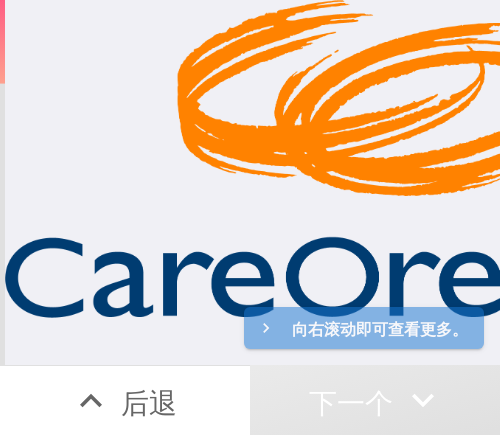 scroll, scrollTop: 17, scrollLeft: 277, axis: both 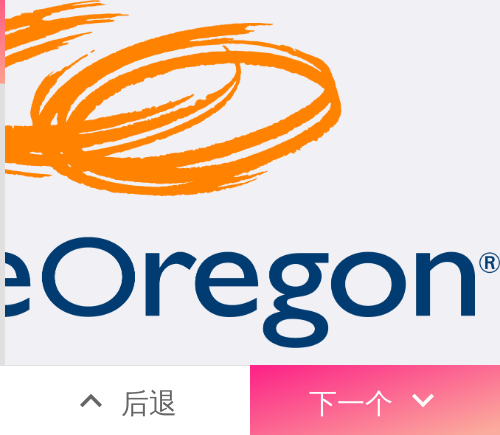 click on "下一个" at bounding box center (351, 402) 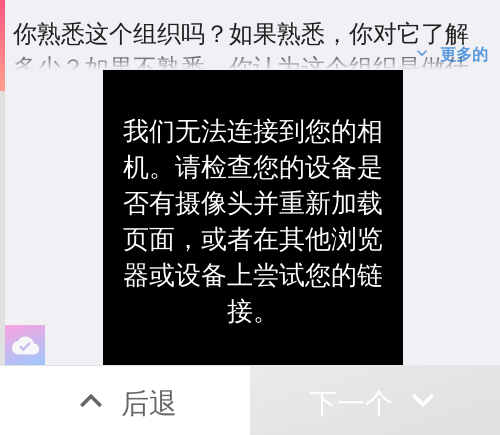 scroll, scrollTop: 22, scrollLeft: 0, axis: vertical 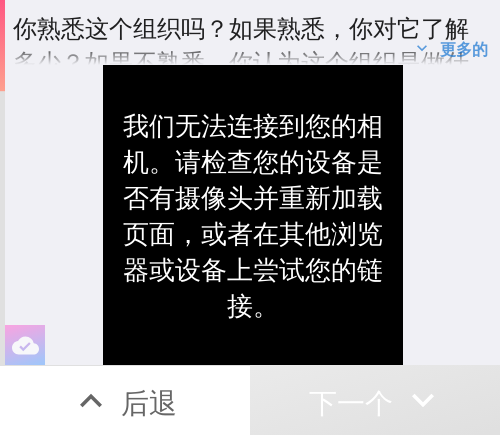 click on "我们无法连接到您的相机。请检查您的设备是否有摄像头并重新加载页面，或者在其他浏览器或设备上尝试您的链接。" at bounding box center [252, 215] 